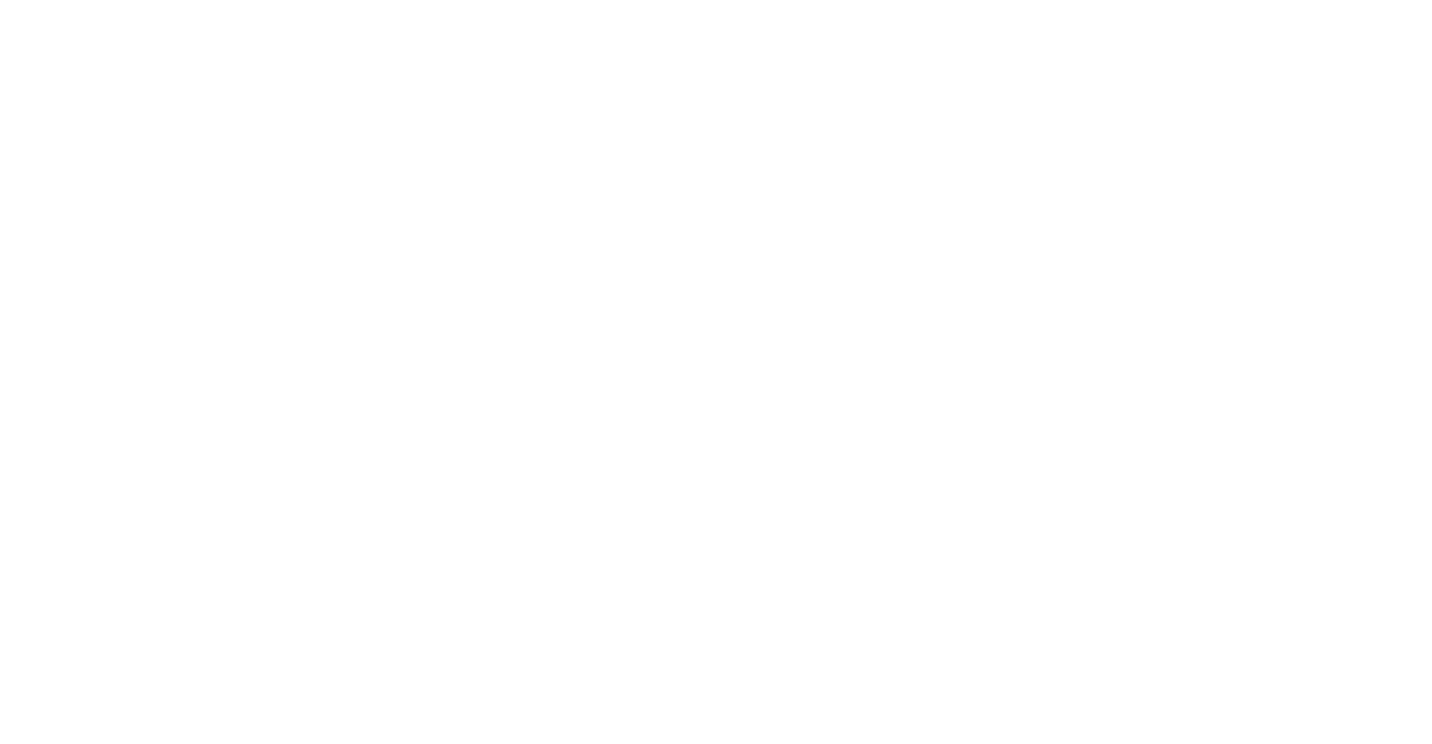 scroll, scrollTop: 0, scrollLeft: 0, axis: both 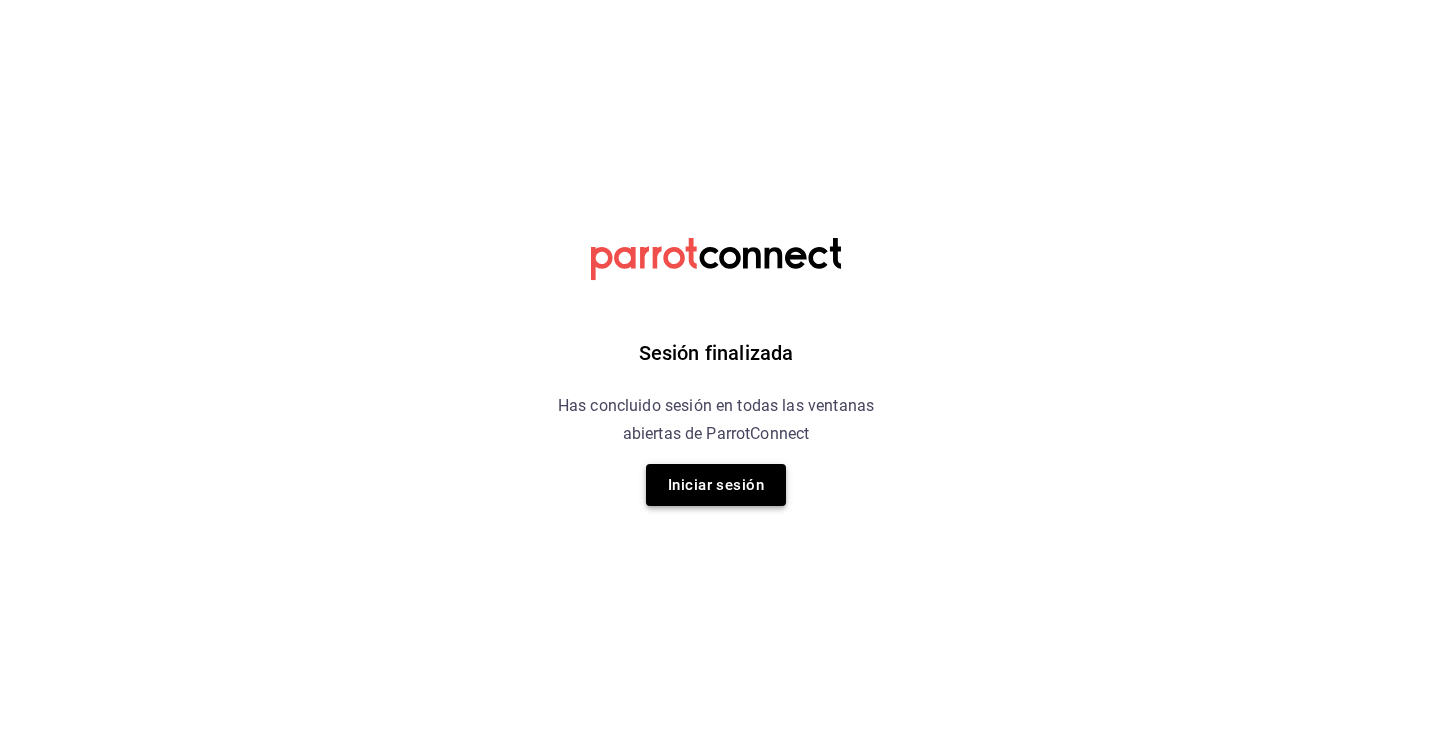 click on "Iniciar sesión" at bounding box center (716, 485) 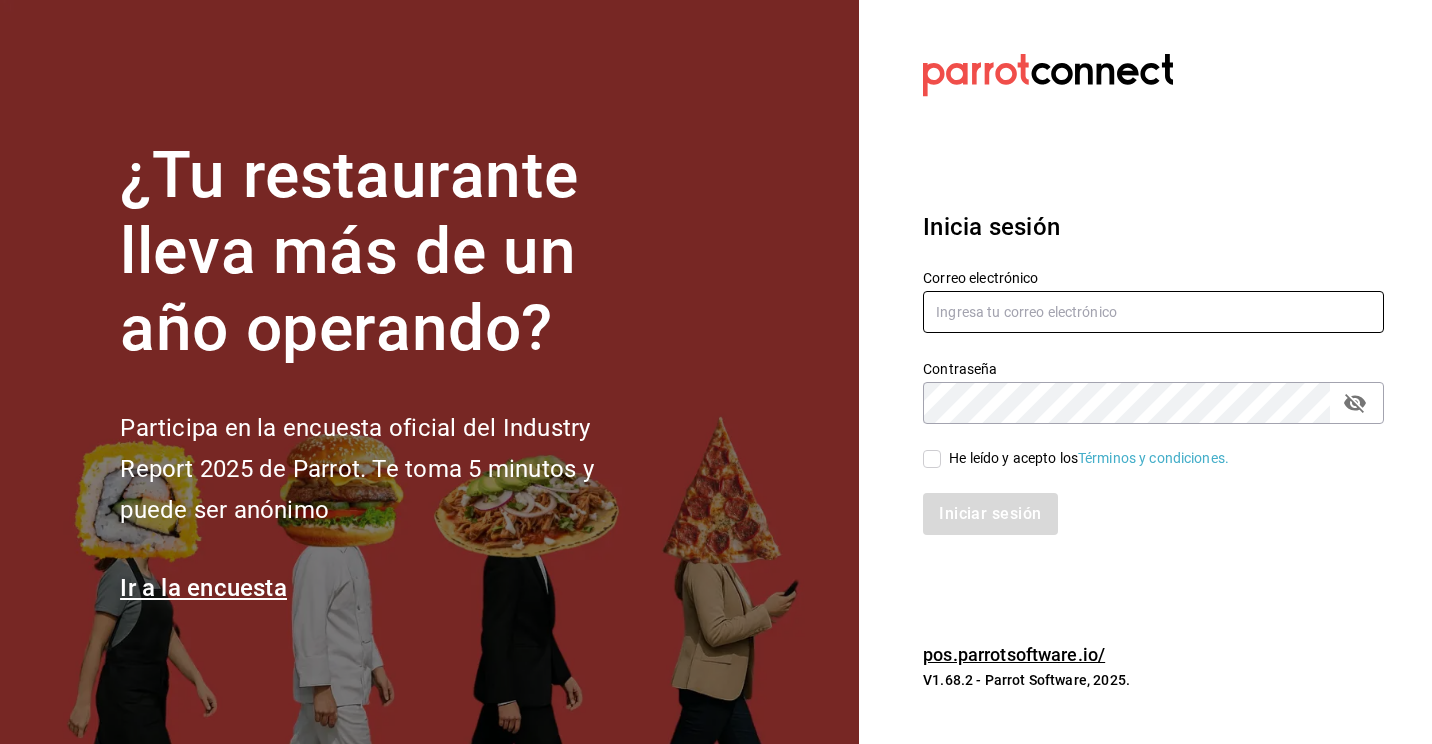 type on "rena.rea7@gmail.com" 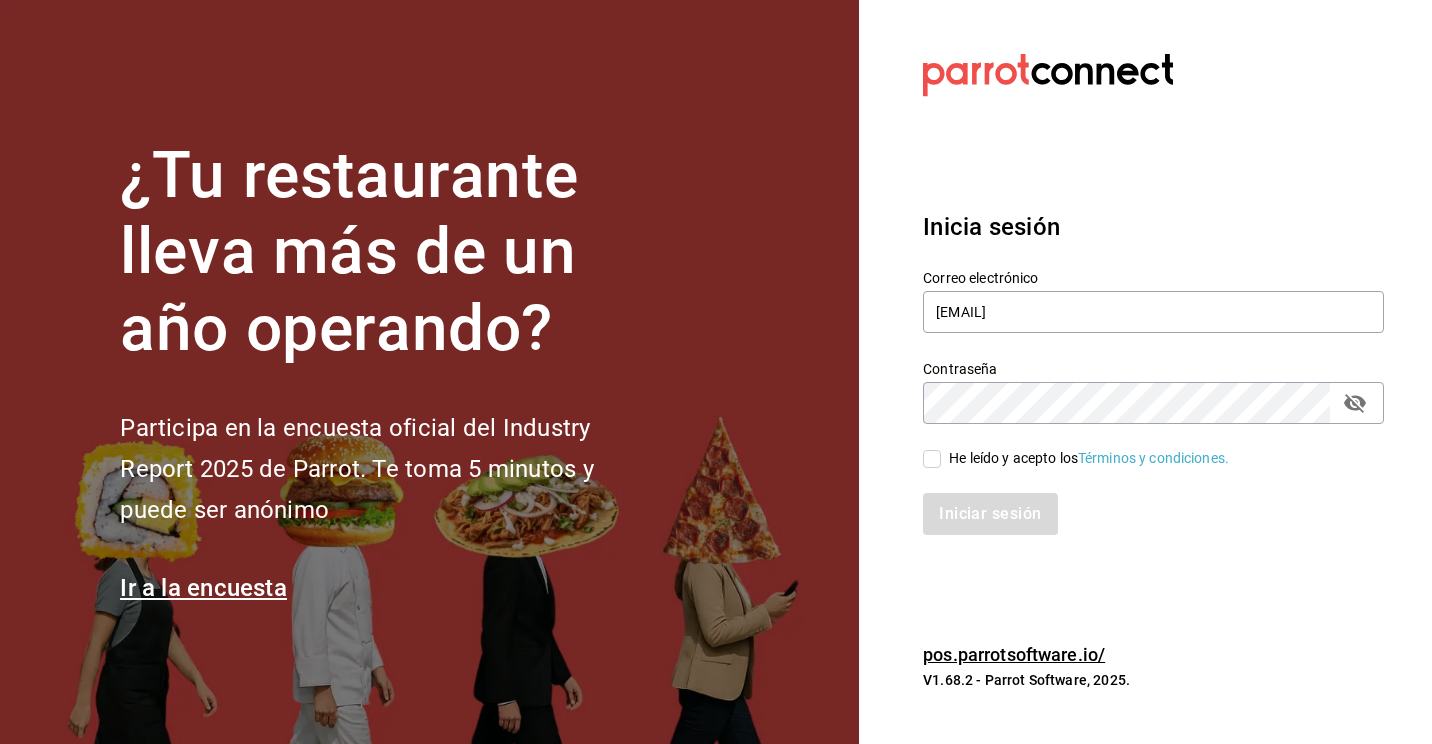 click on "He leído y acepto los  Términos y condiciones." at bounding box center (1085, 458) 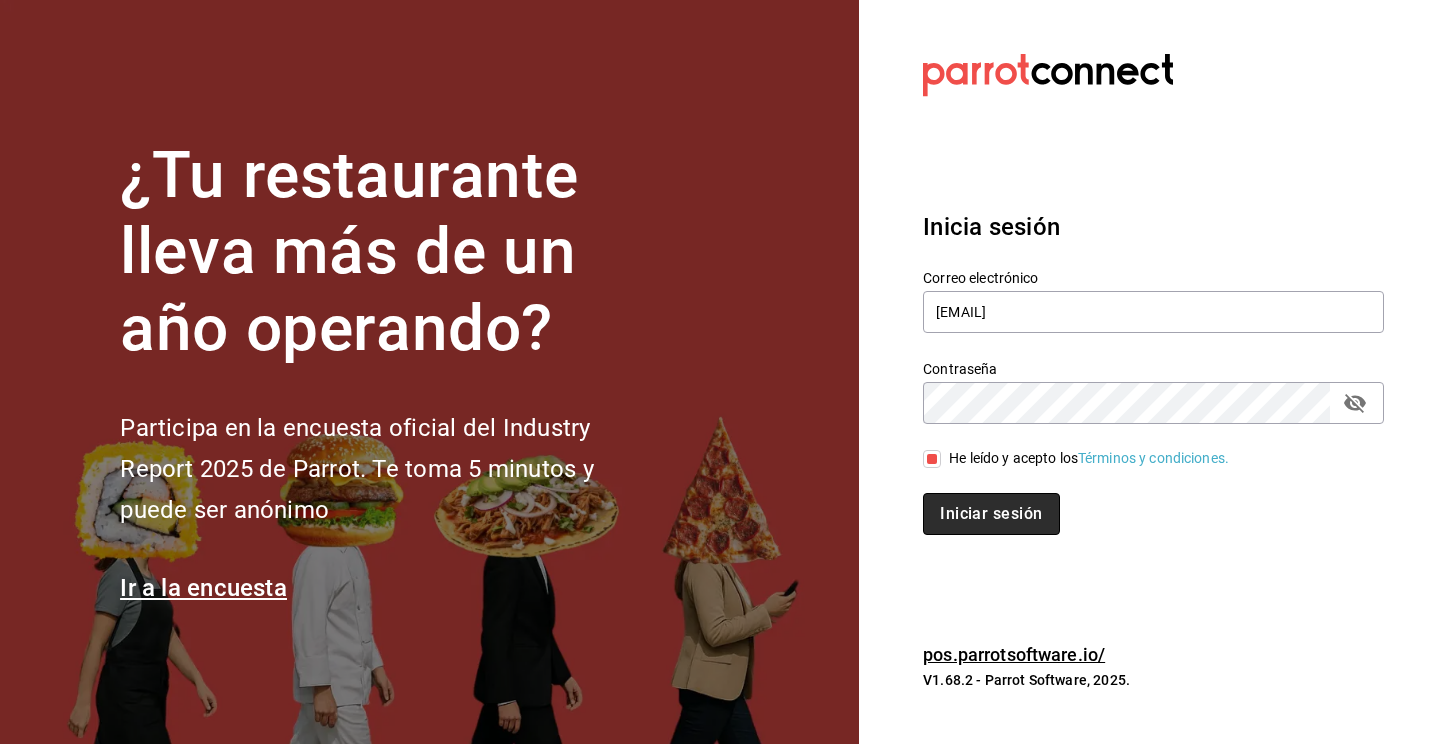 click on "Iniciar sesión" at bounding box center [991, 514] 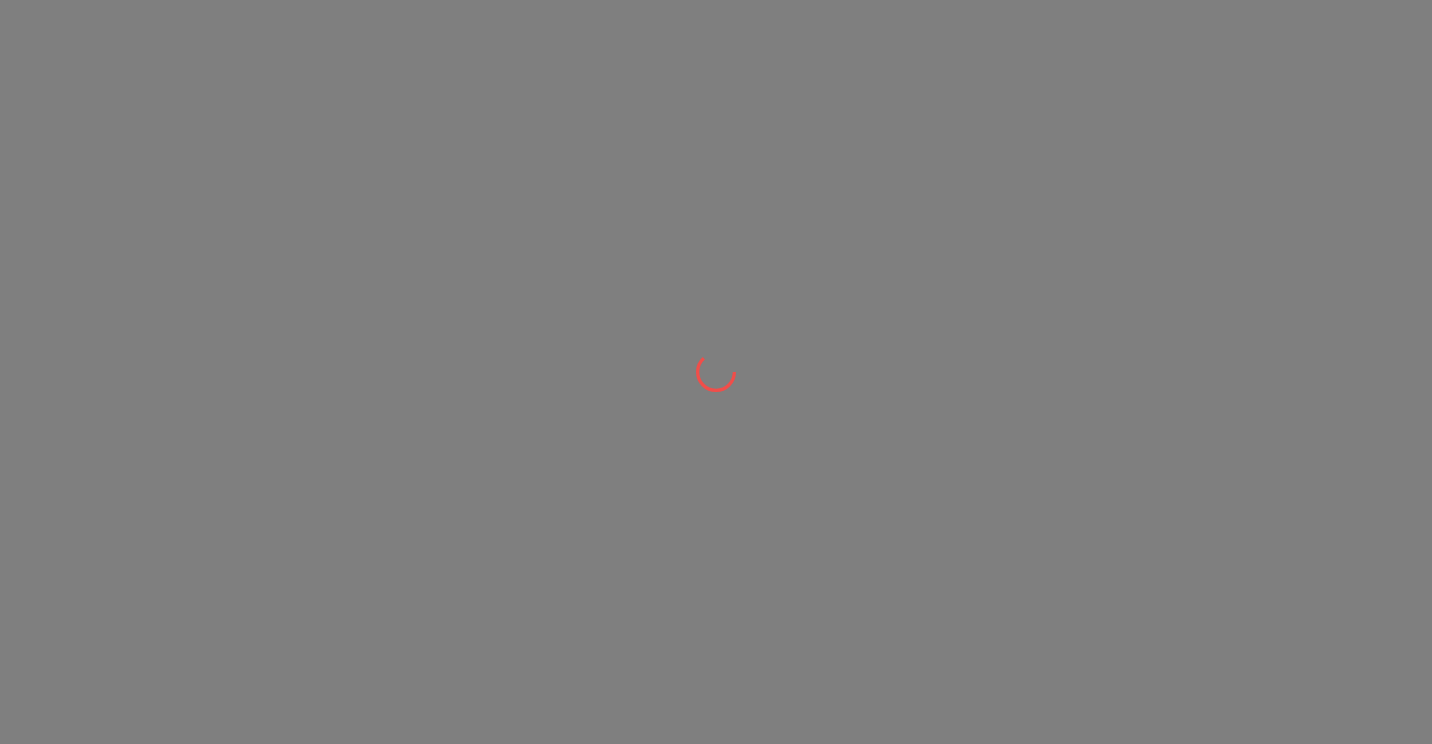scroll, scrollTop: 0, scrollLeft: 0, axis: both 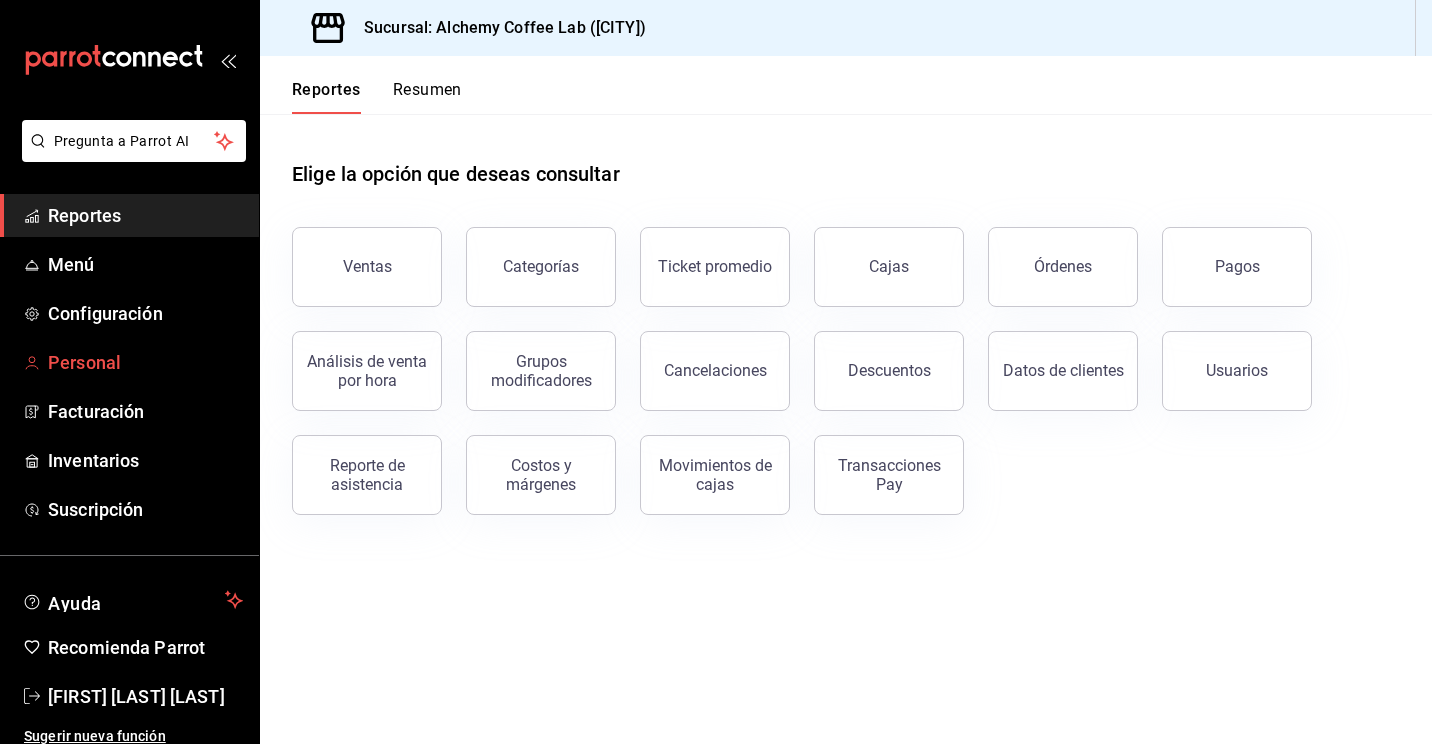 click on "Personal" at bounding box center (145, 362) 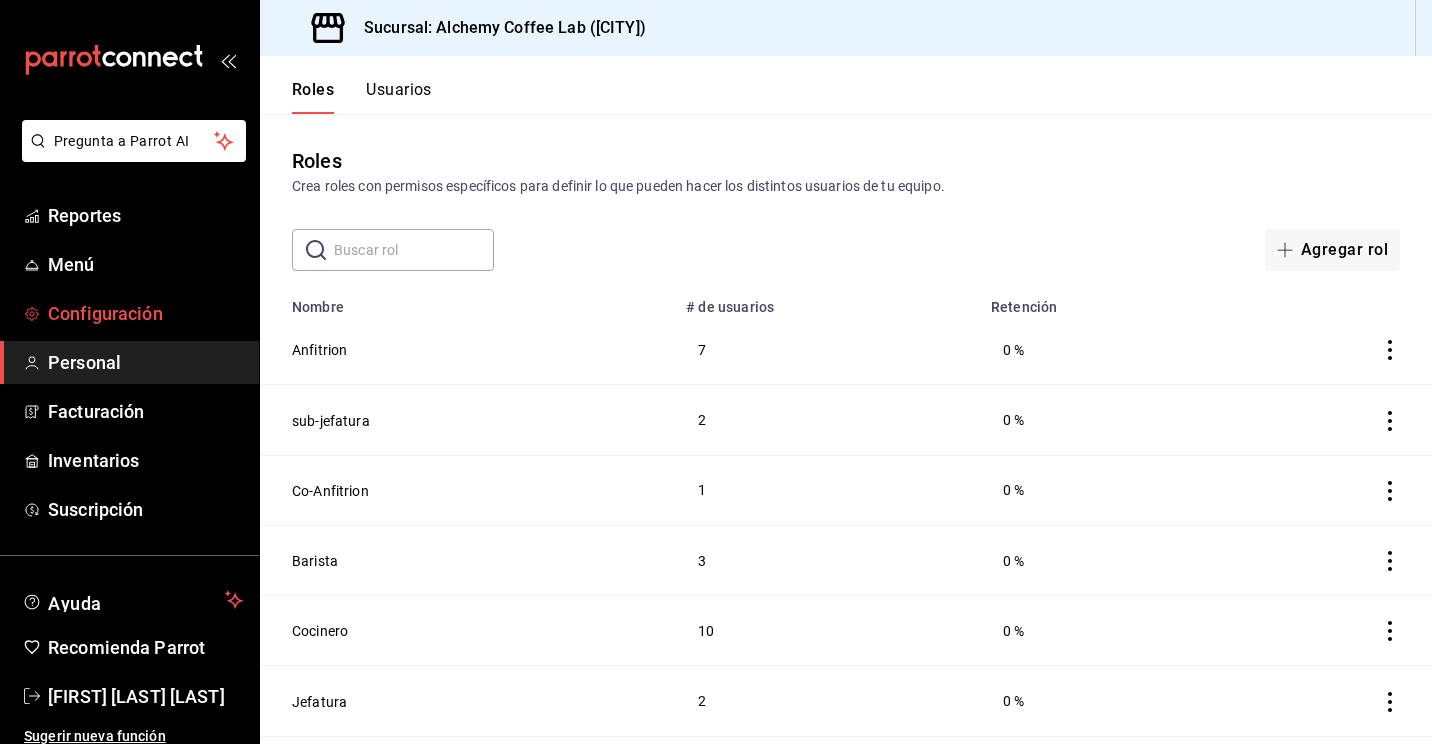 click on "Configuración" at bounding box center [145, 313] 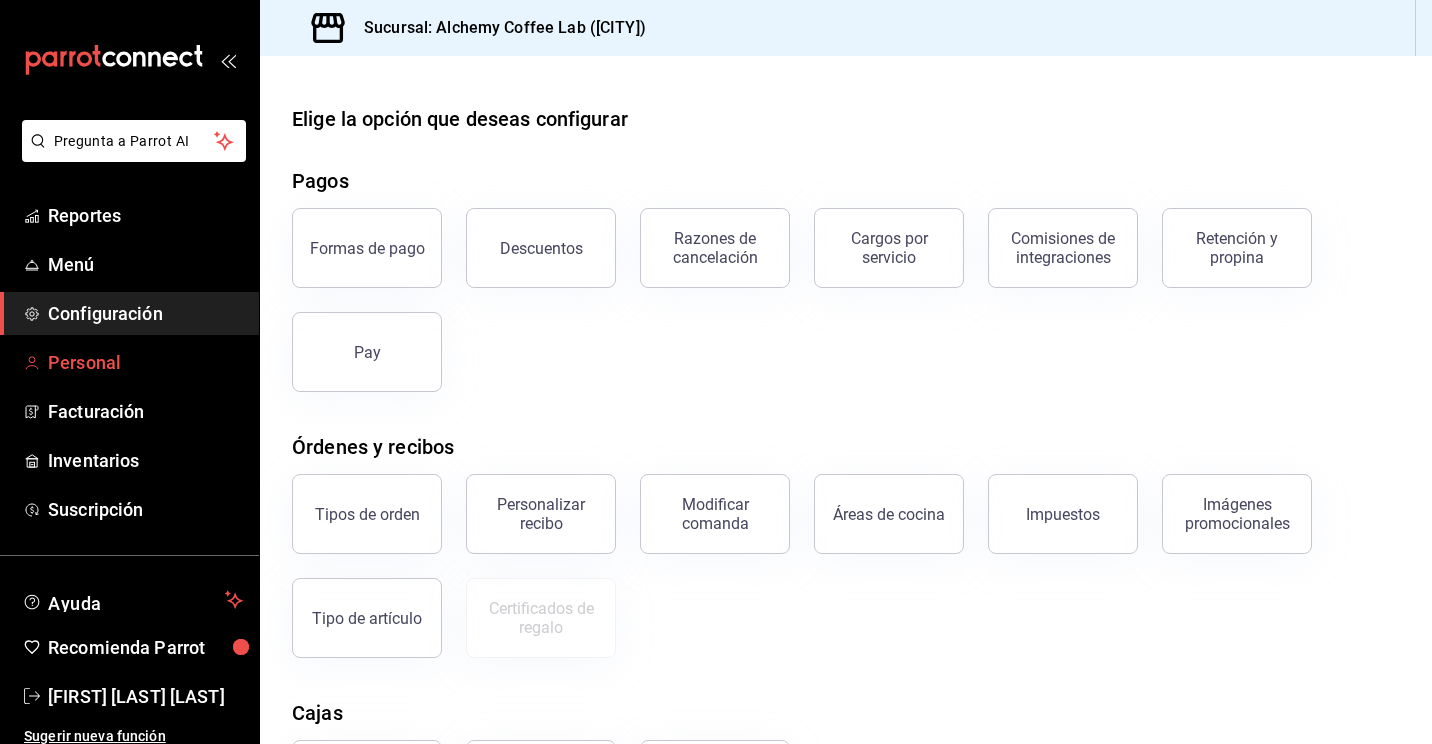 click on "Personal" at bounding box center (145, 362) 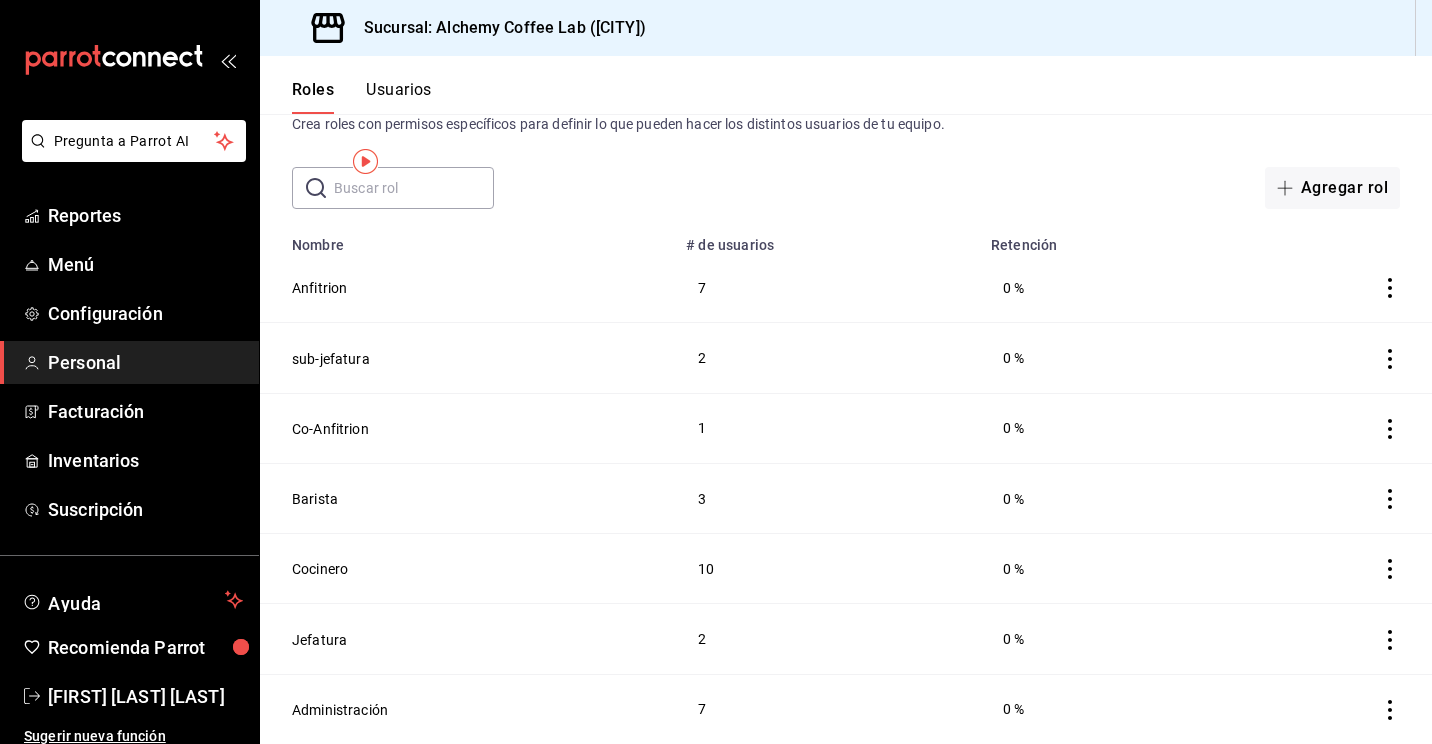 scroll, scrollTop: 0, scrollLeft: 0, axis: both 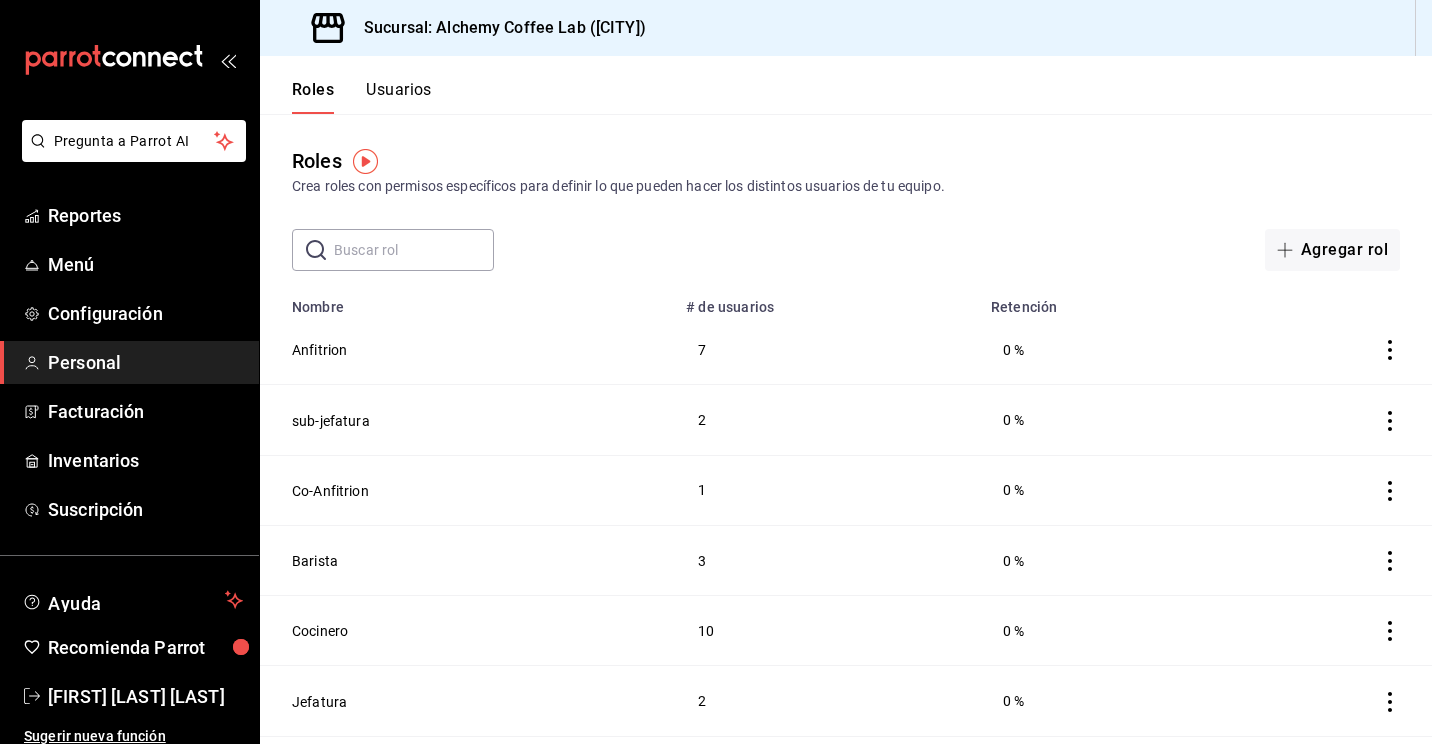 click on "Usuarios" at bounding box center (399, 97) 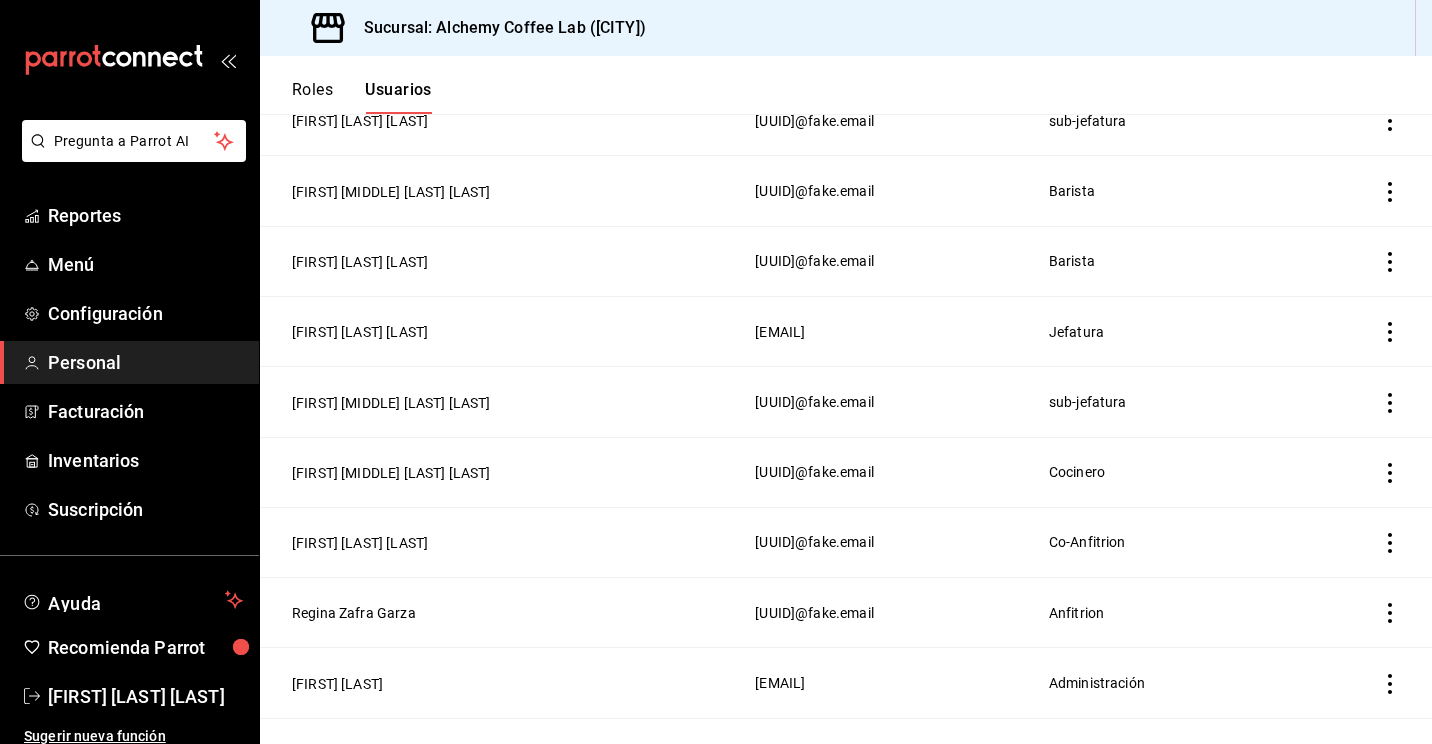 scroll, scrollTop: 1430, scrollLeft: 0, axis: vertical 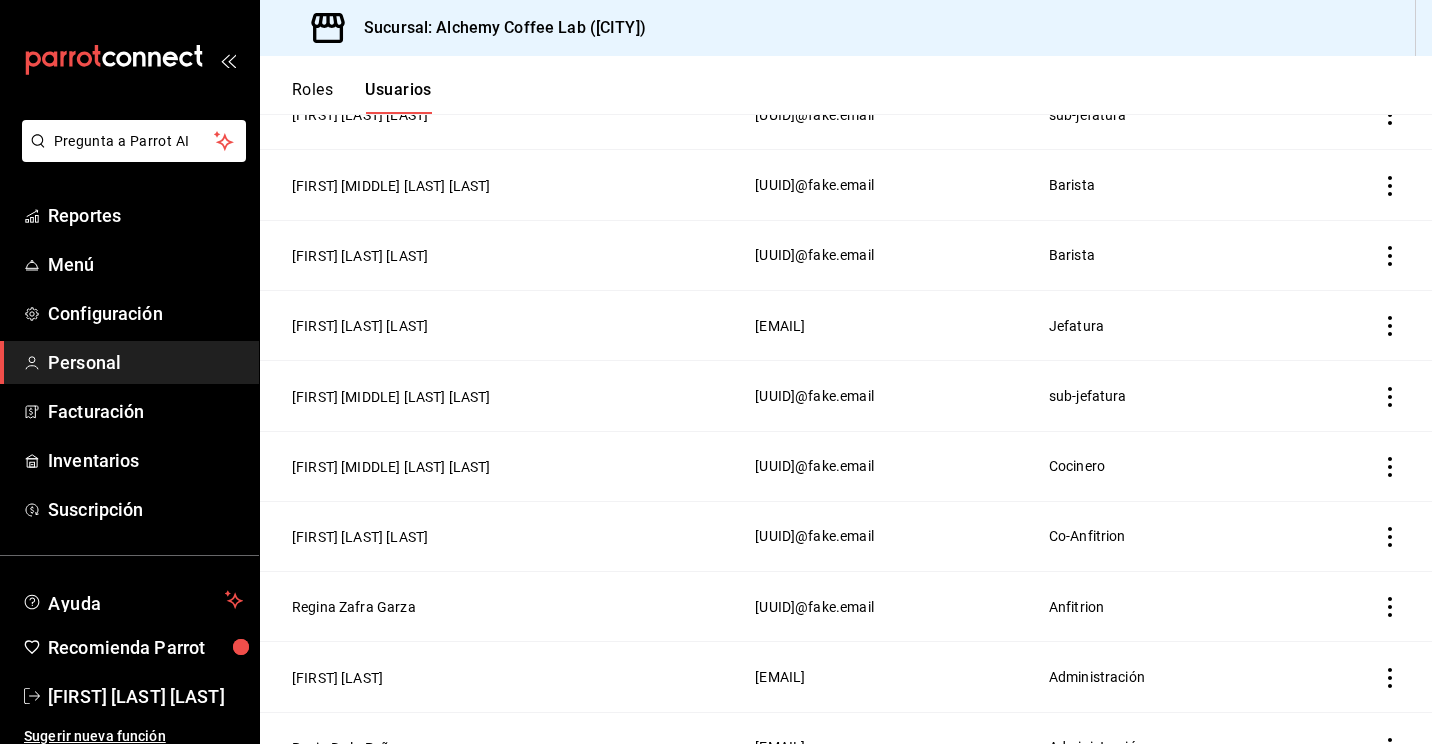 click 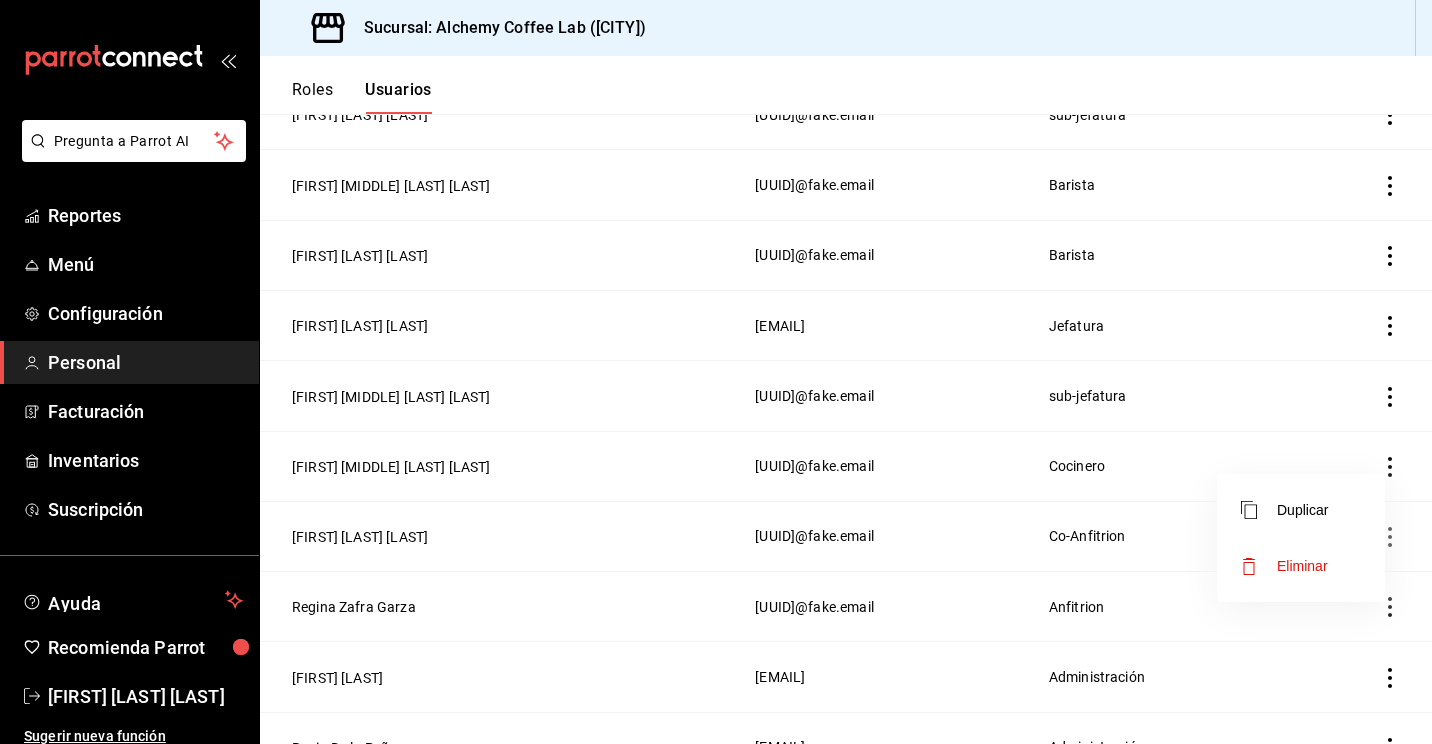 click at bounding box center (716, 372) 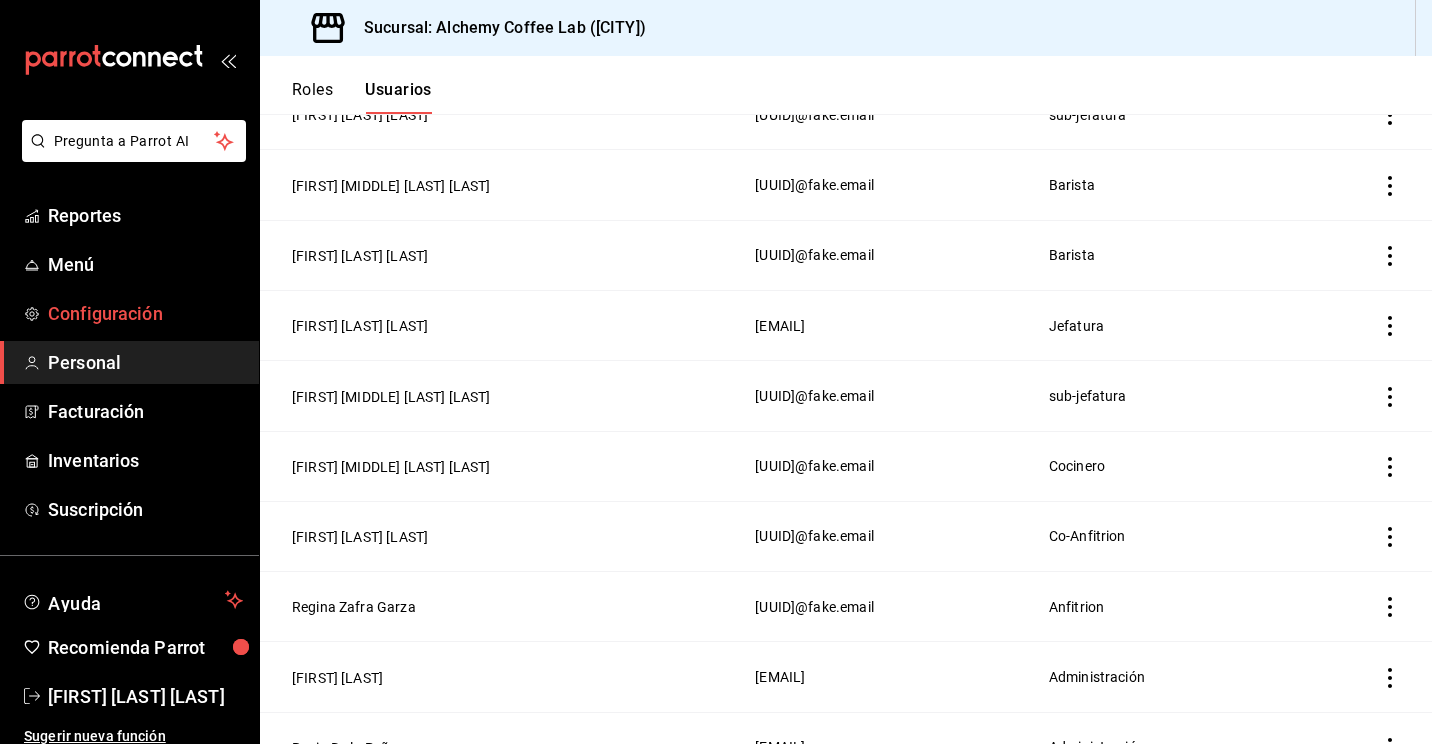 click on "Configuración" at bounding box center [145, 313] 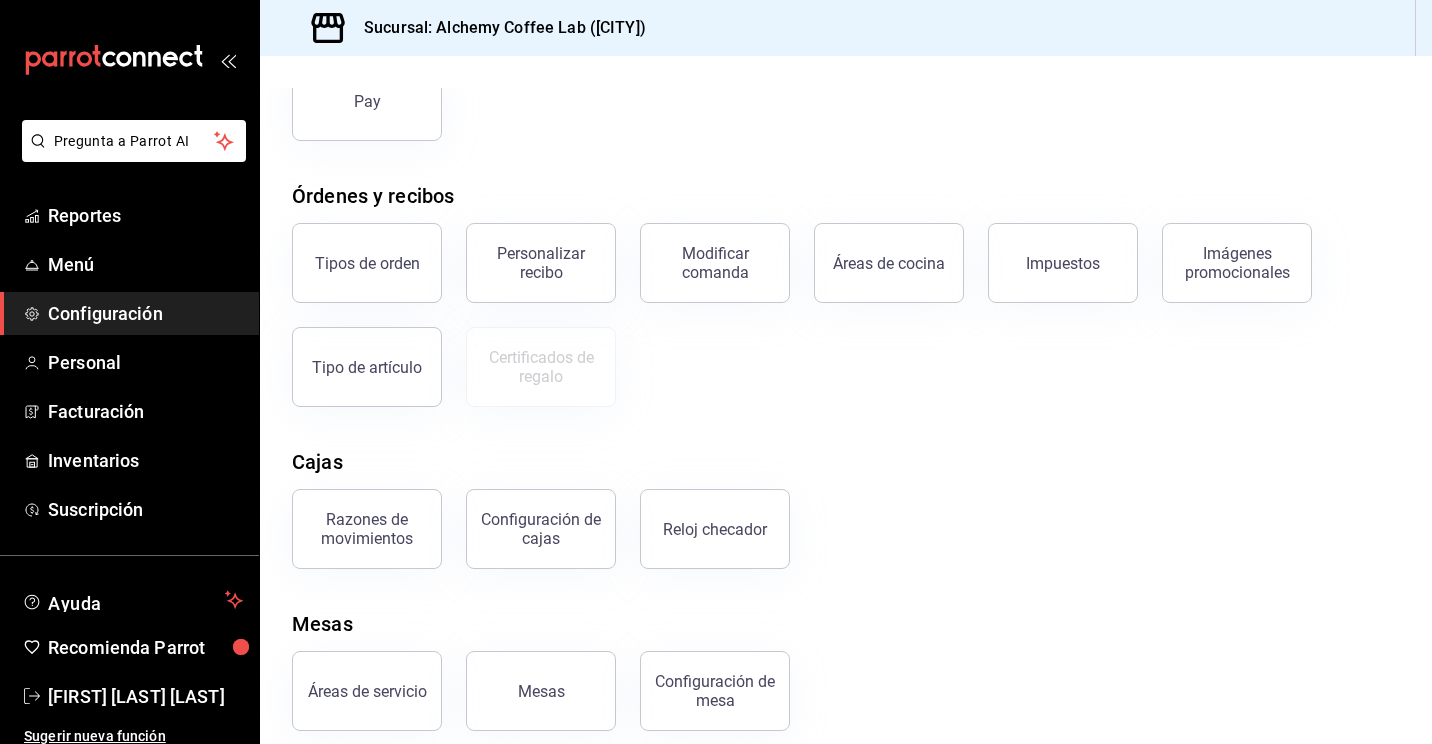 scroll, scrollTop: 270, scrollLeft: 0, axis: vertical 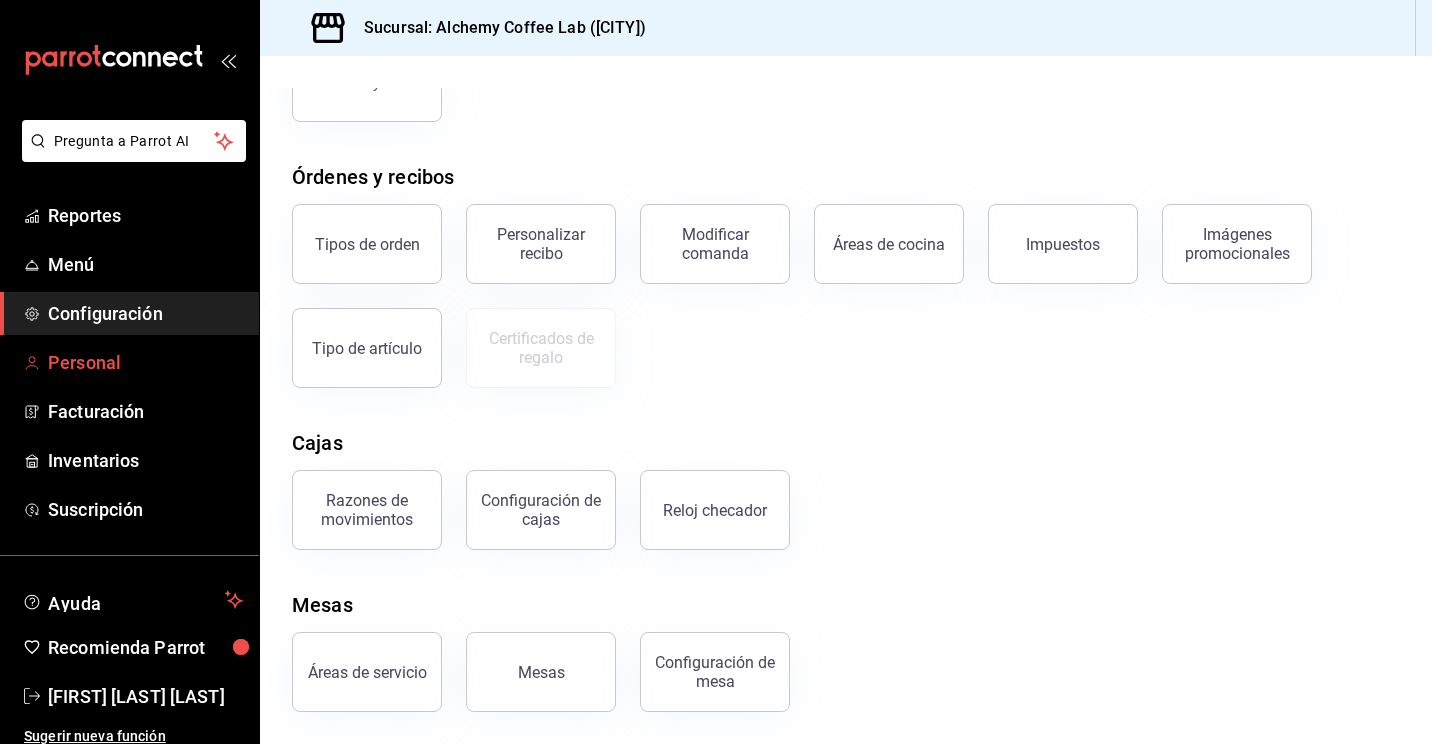 click on "Personal" at bounding box center [145, 362] 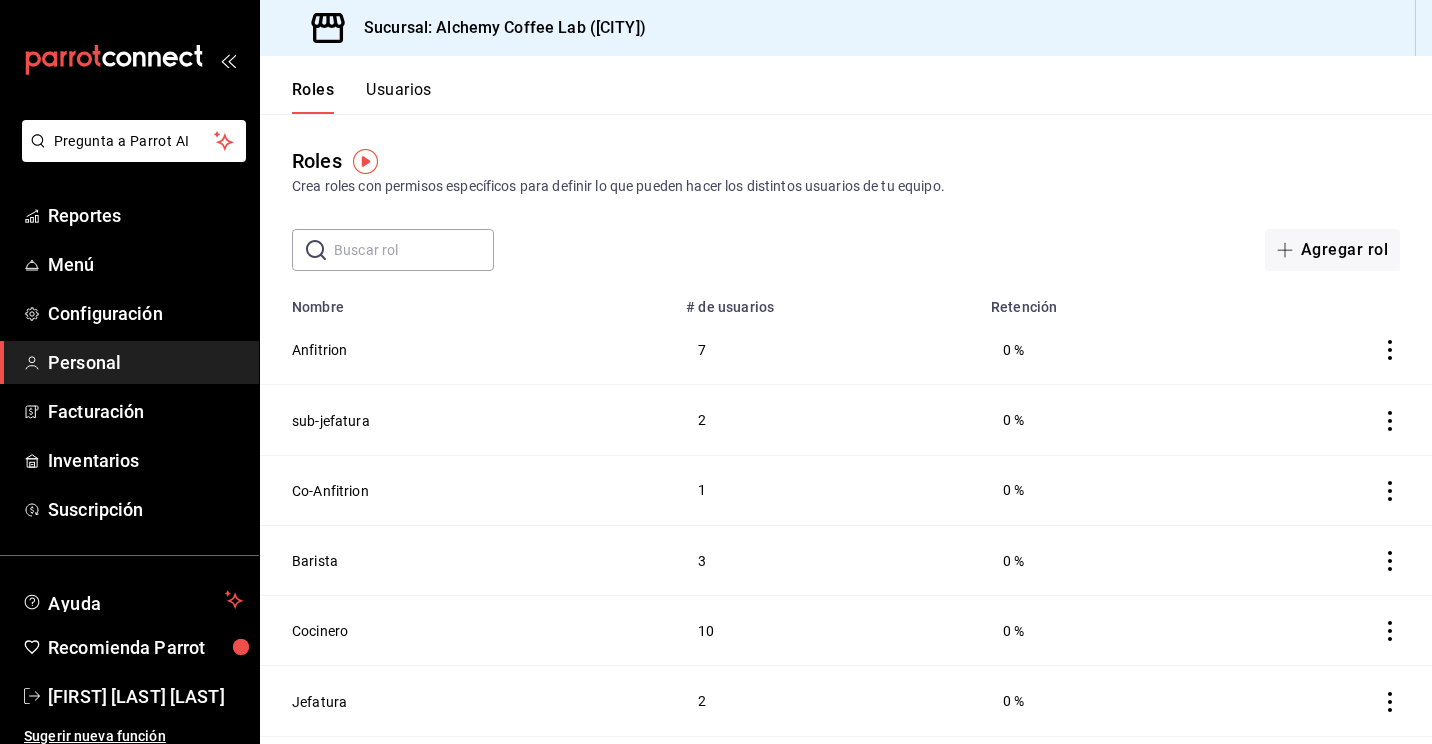 click on "Usuarios" at bounding box center (399, 97) 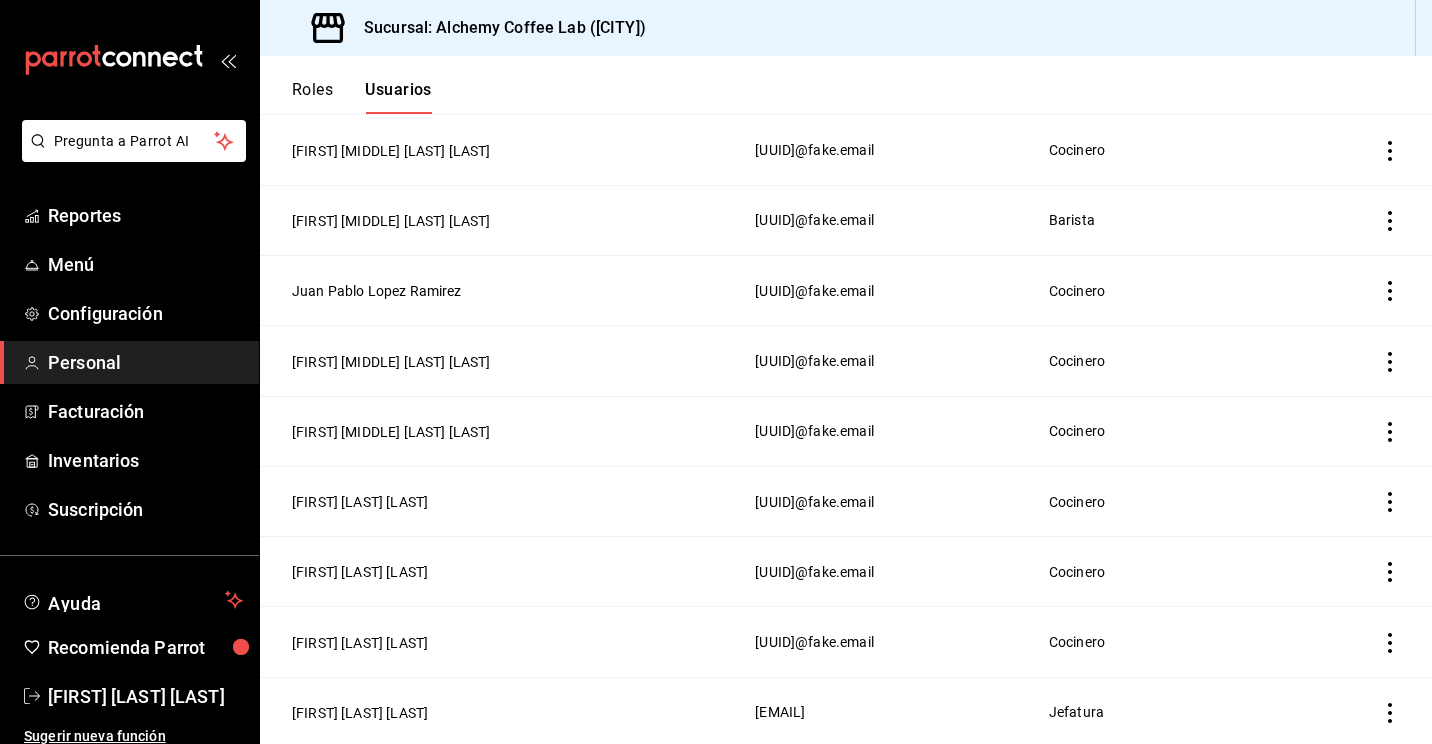 scroll, scrollTop: 953, scrollLeft: 0, axis: vertical 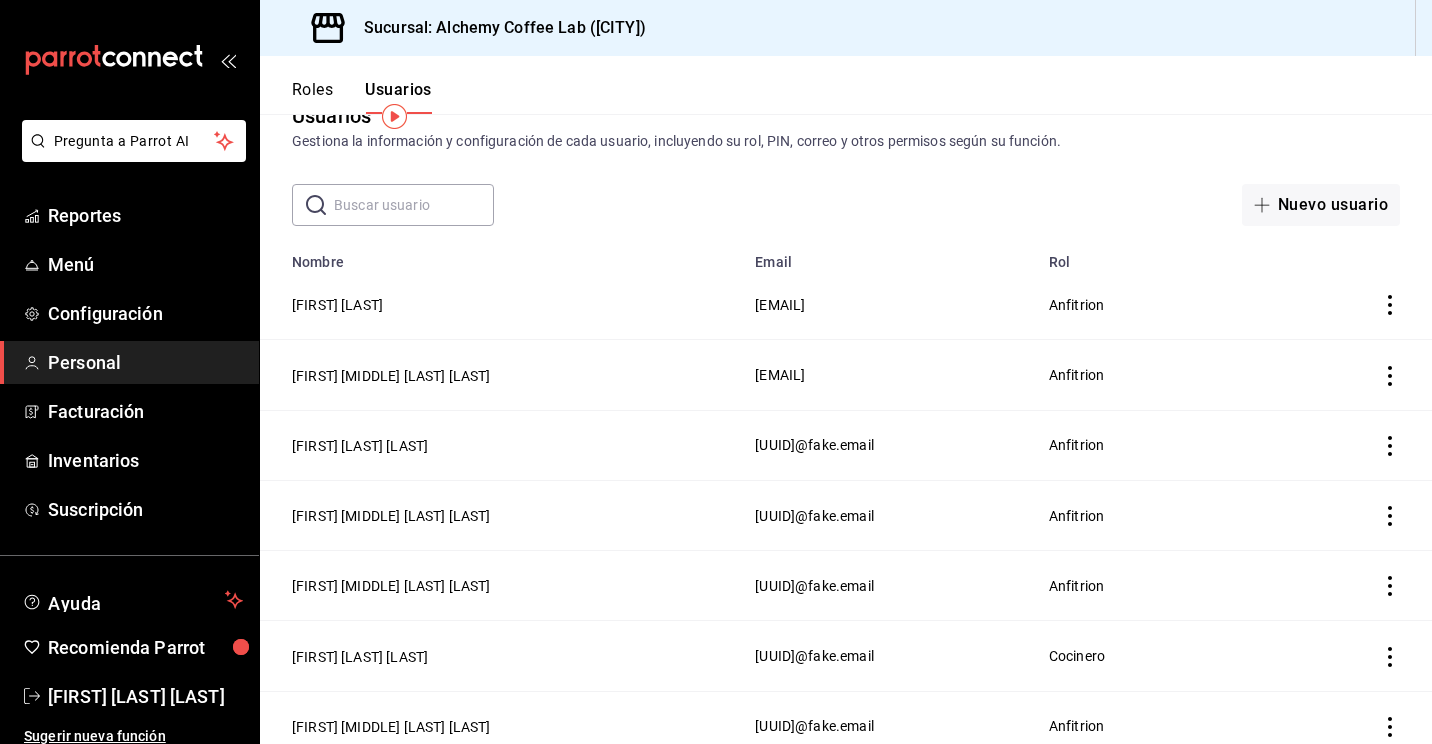 click 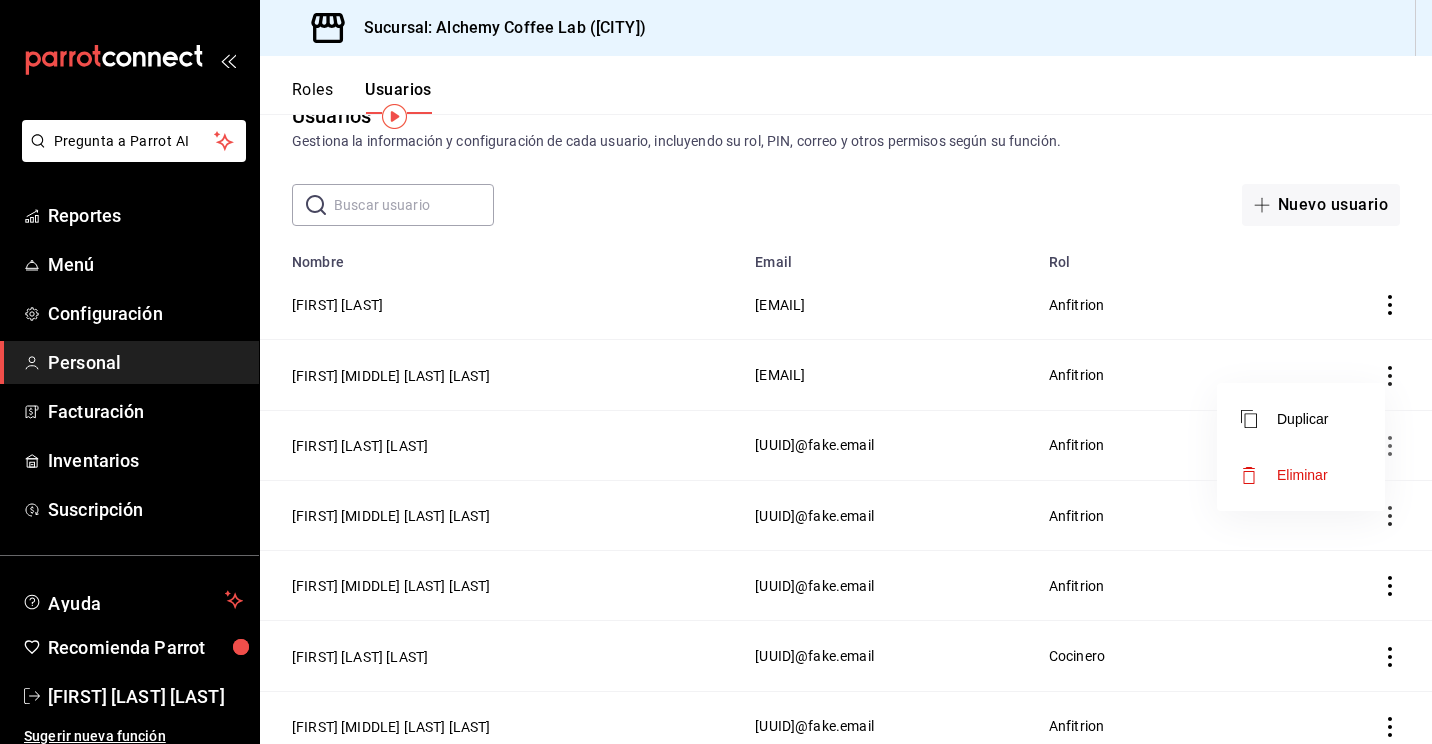 click at bounding box center (716, 372) 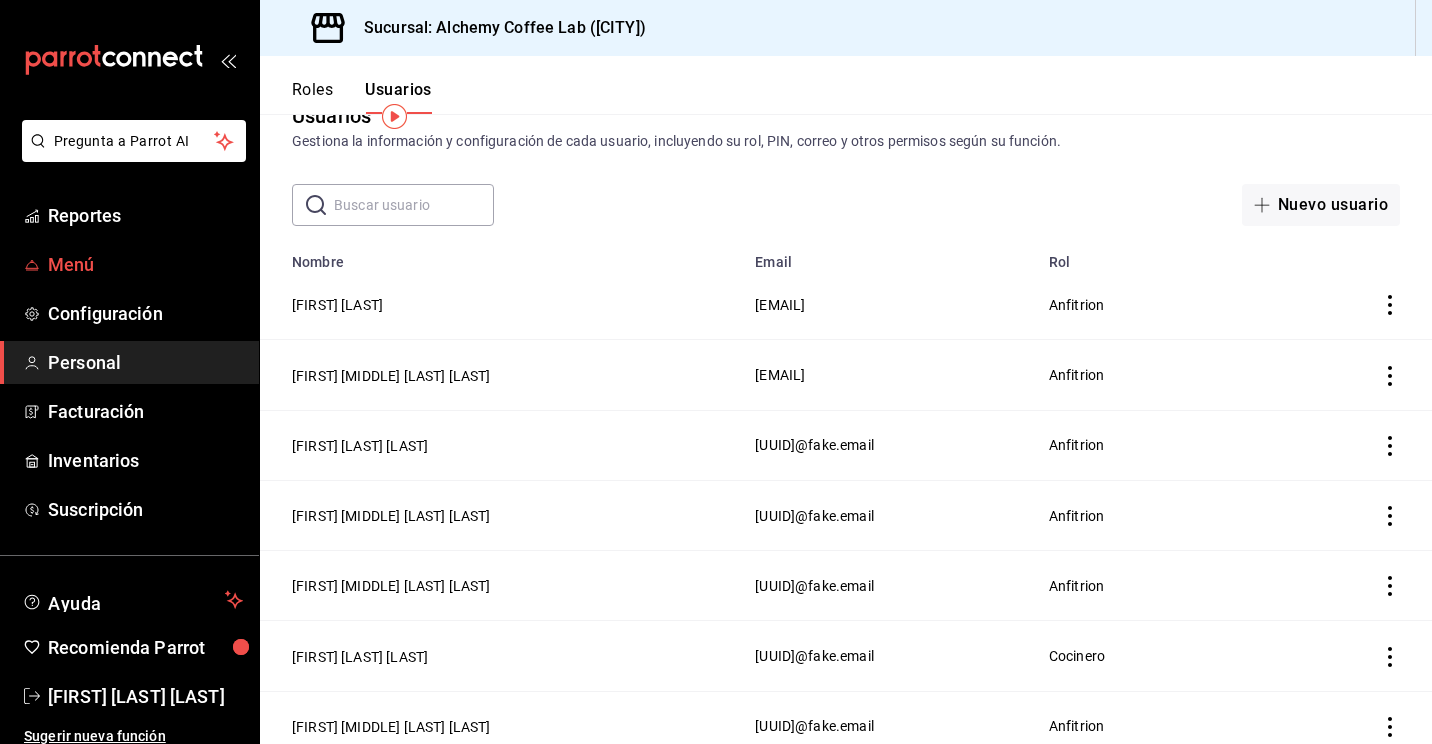 click on "Menú" at bounding box center [145, 264] 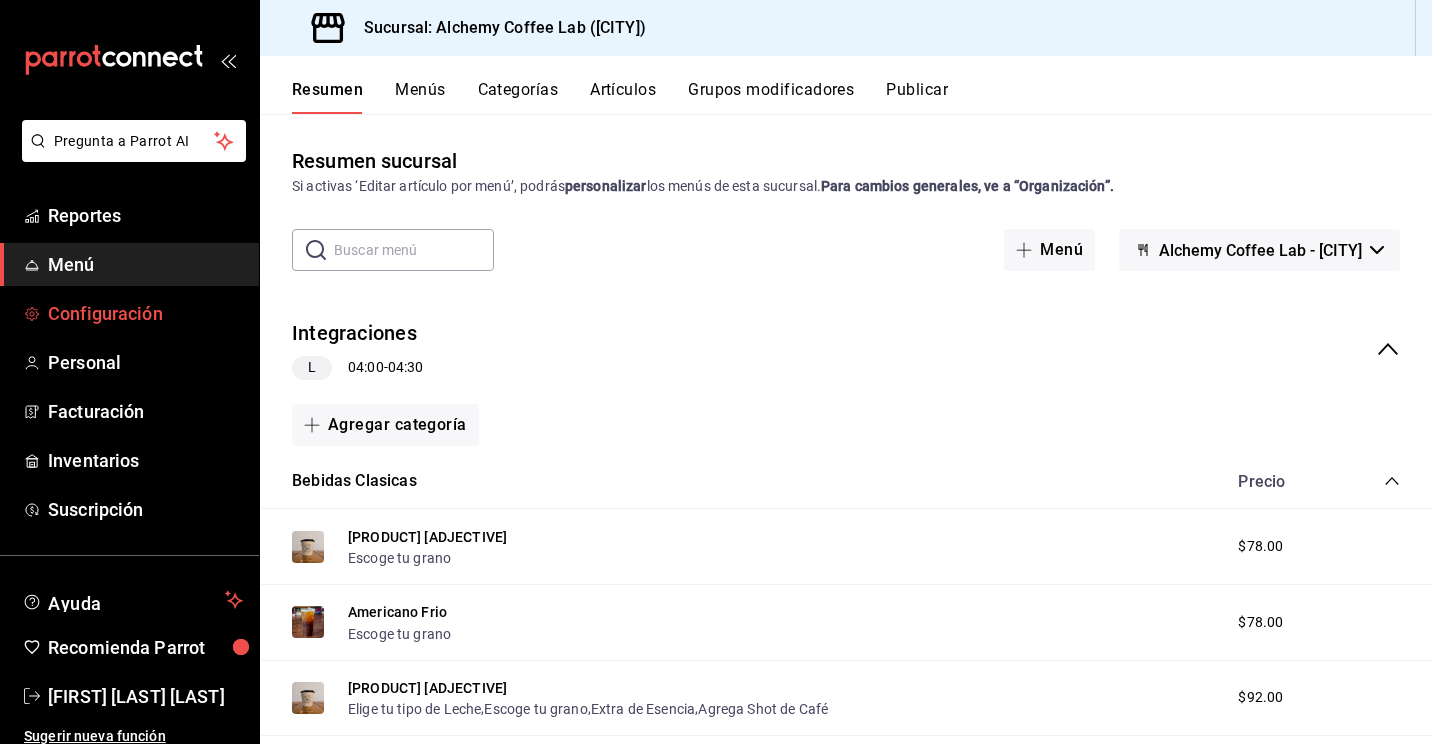 click on "Configuración" at bounding box center [145, 313] 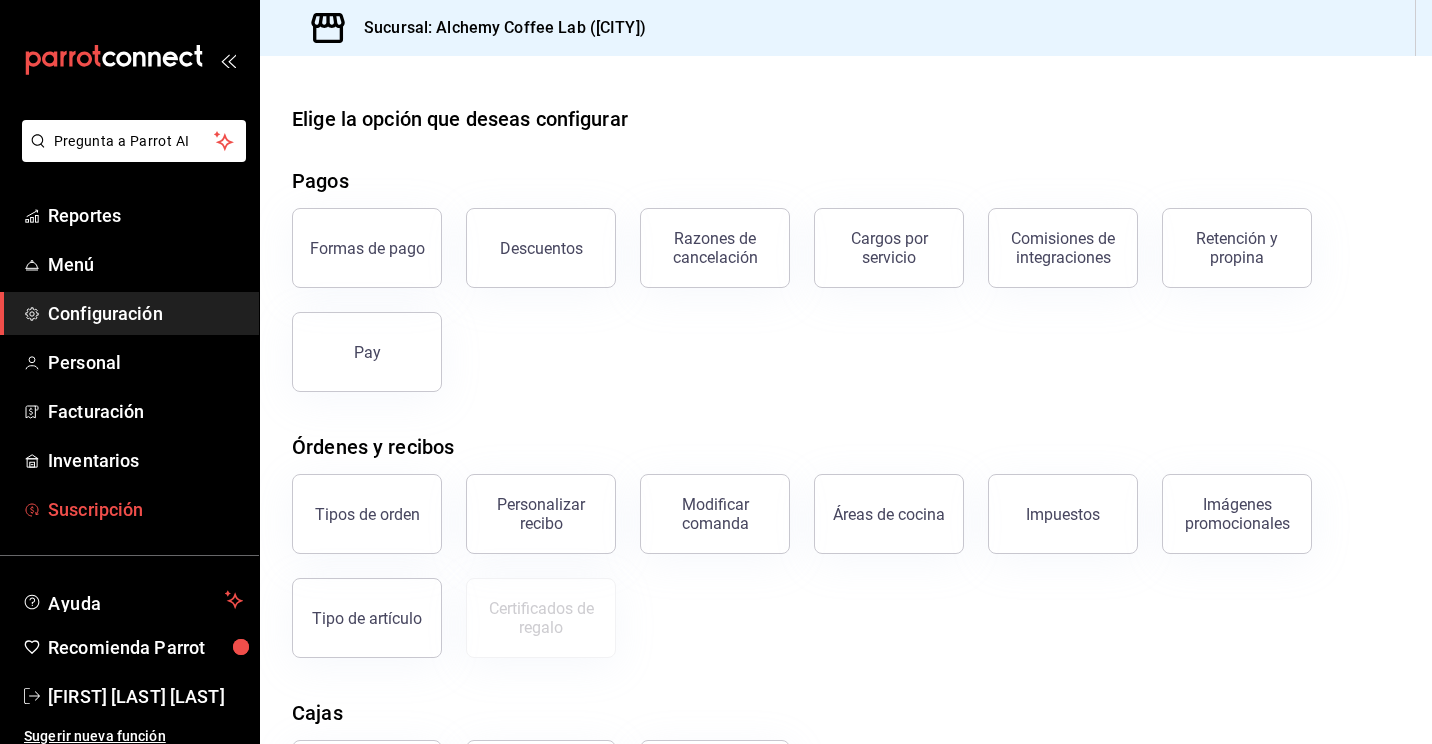 click on "Suscripción" at bounding box center [145, 509] 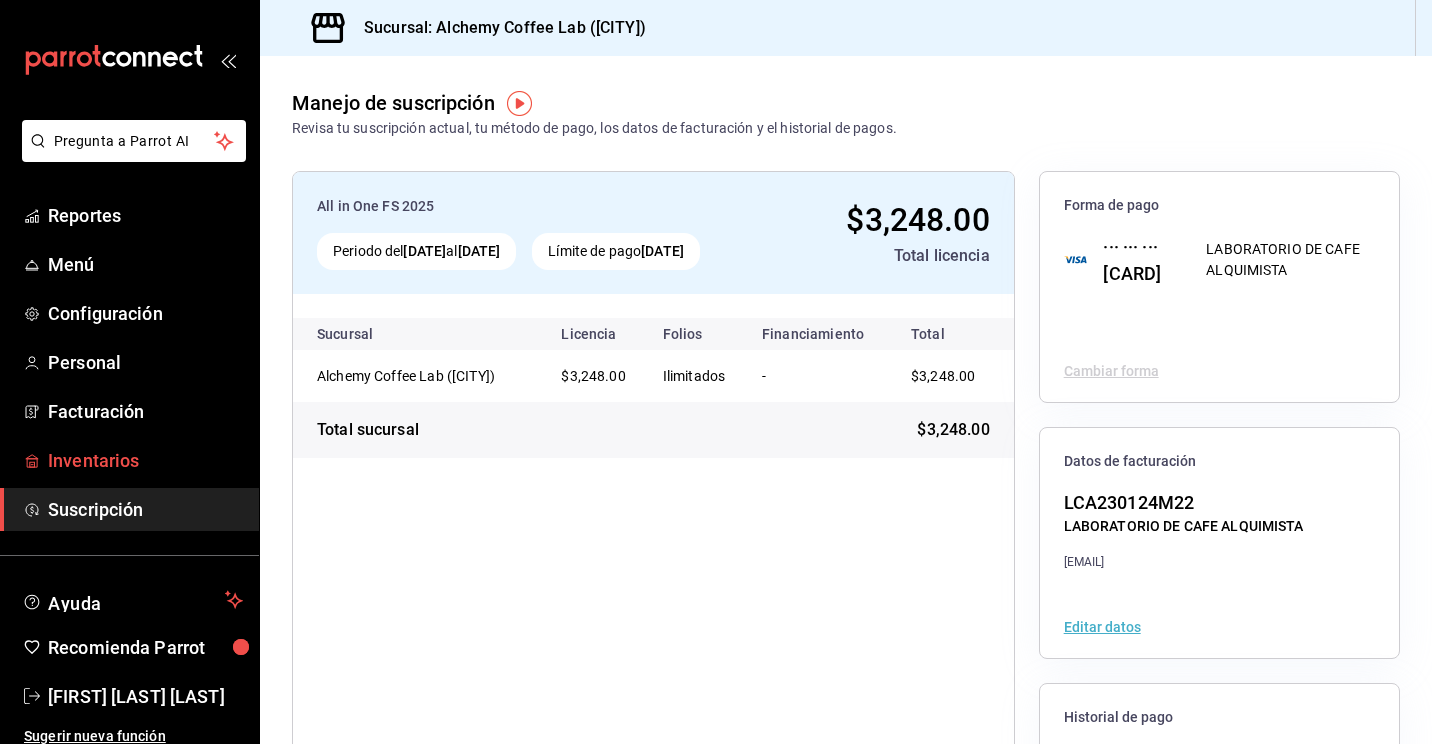 click on "Inventarios" at bounding box center (145, 460) 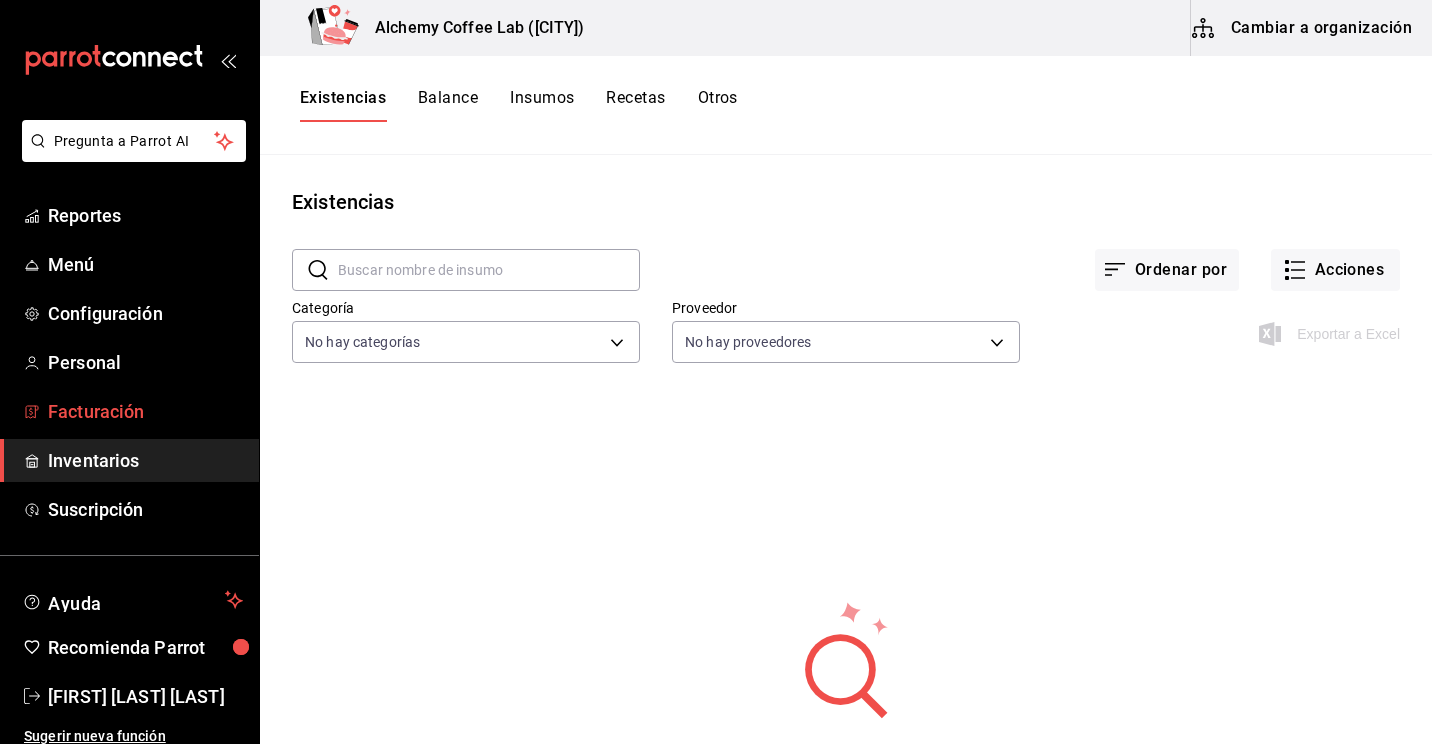 click on "Facturación" at bounding box center [145, 411] 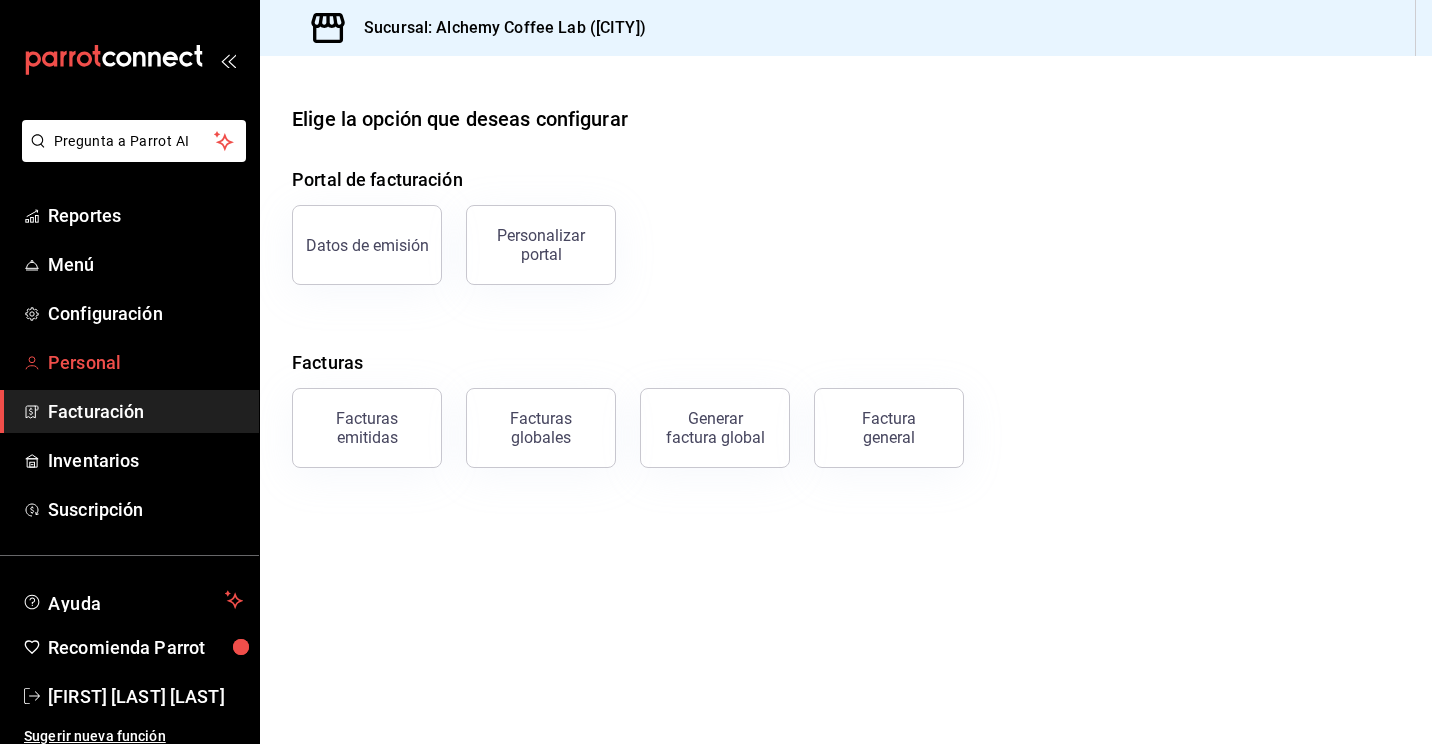 click on "Personal" at bounding box center [129, 362] 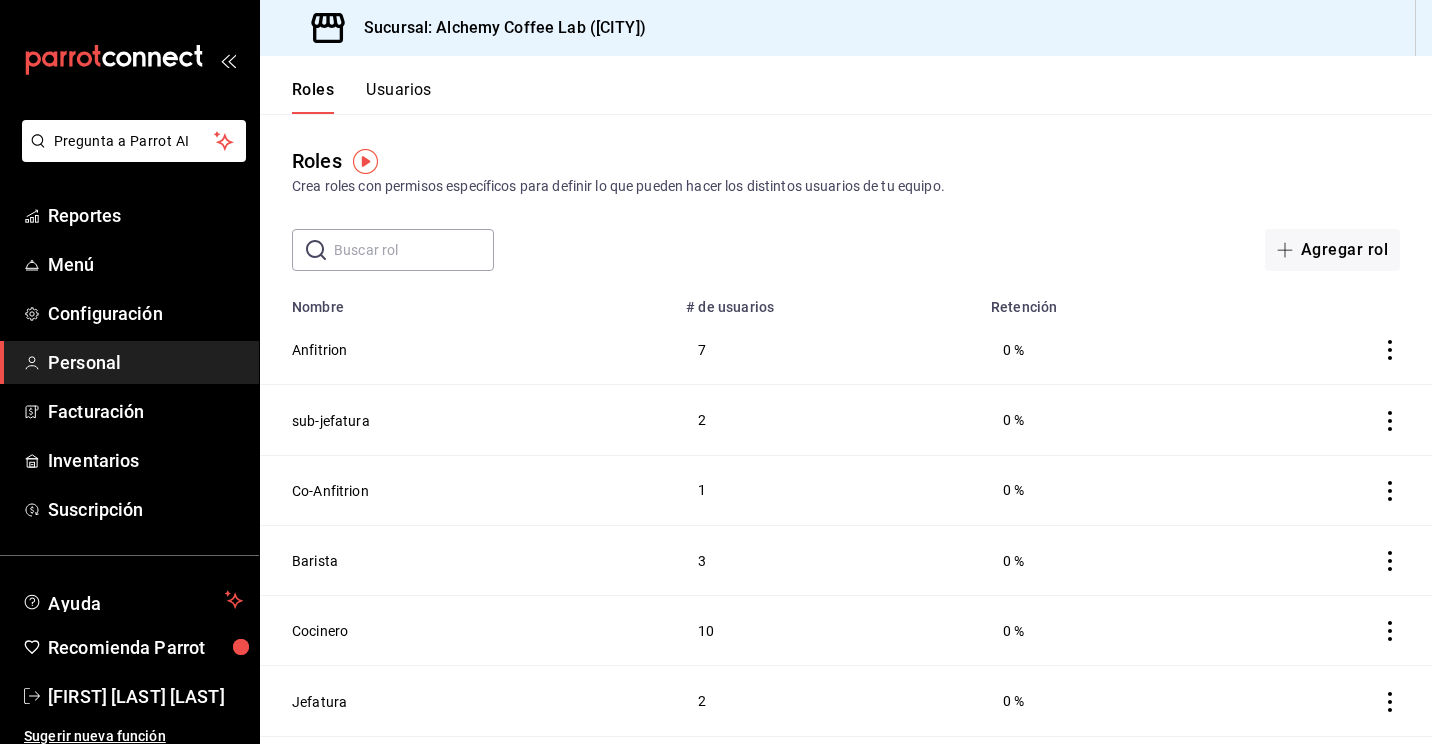 click on "Usuarios" at bounding box center (399, 97) 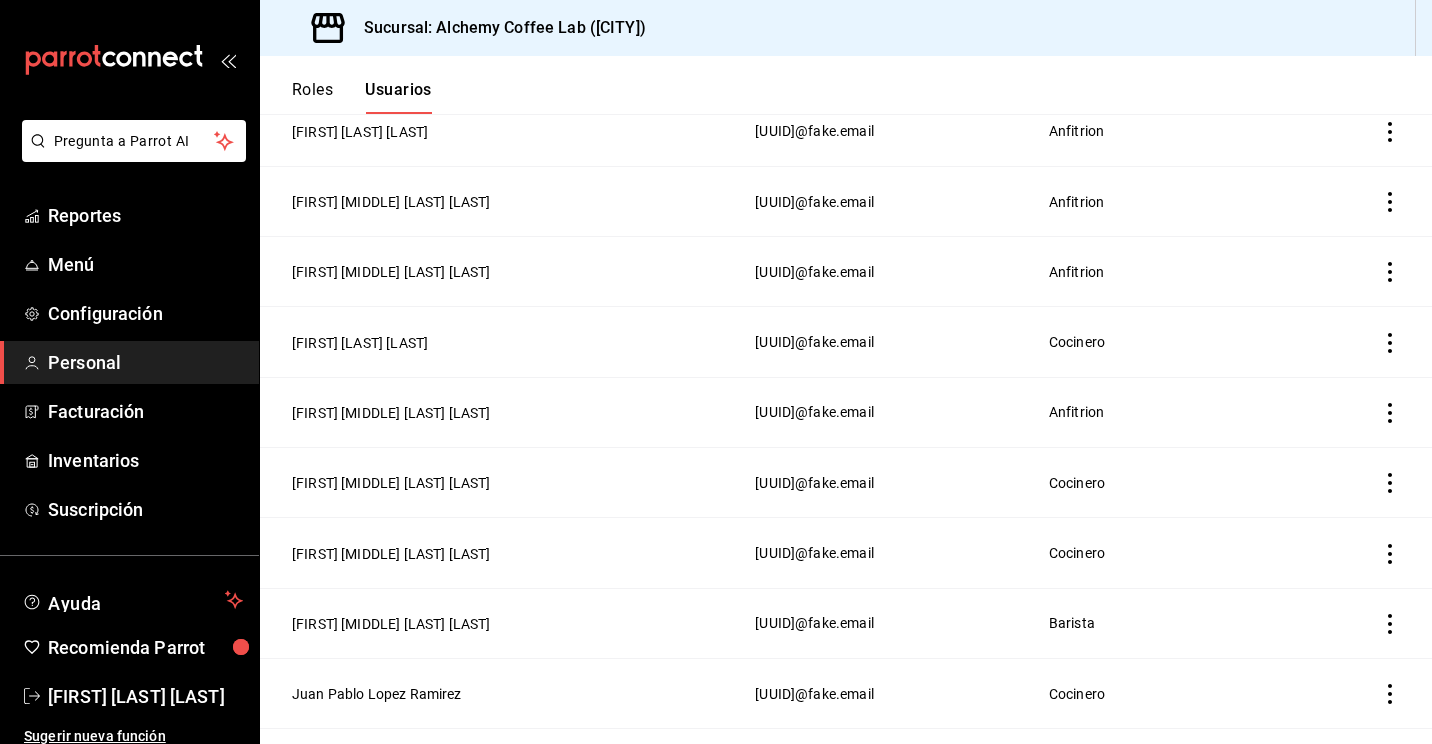scroll, scrollTop: 334, scrollLeft: 0, axis: vertical 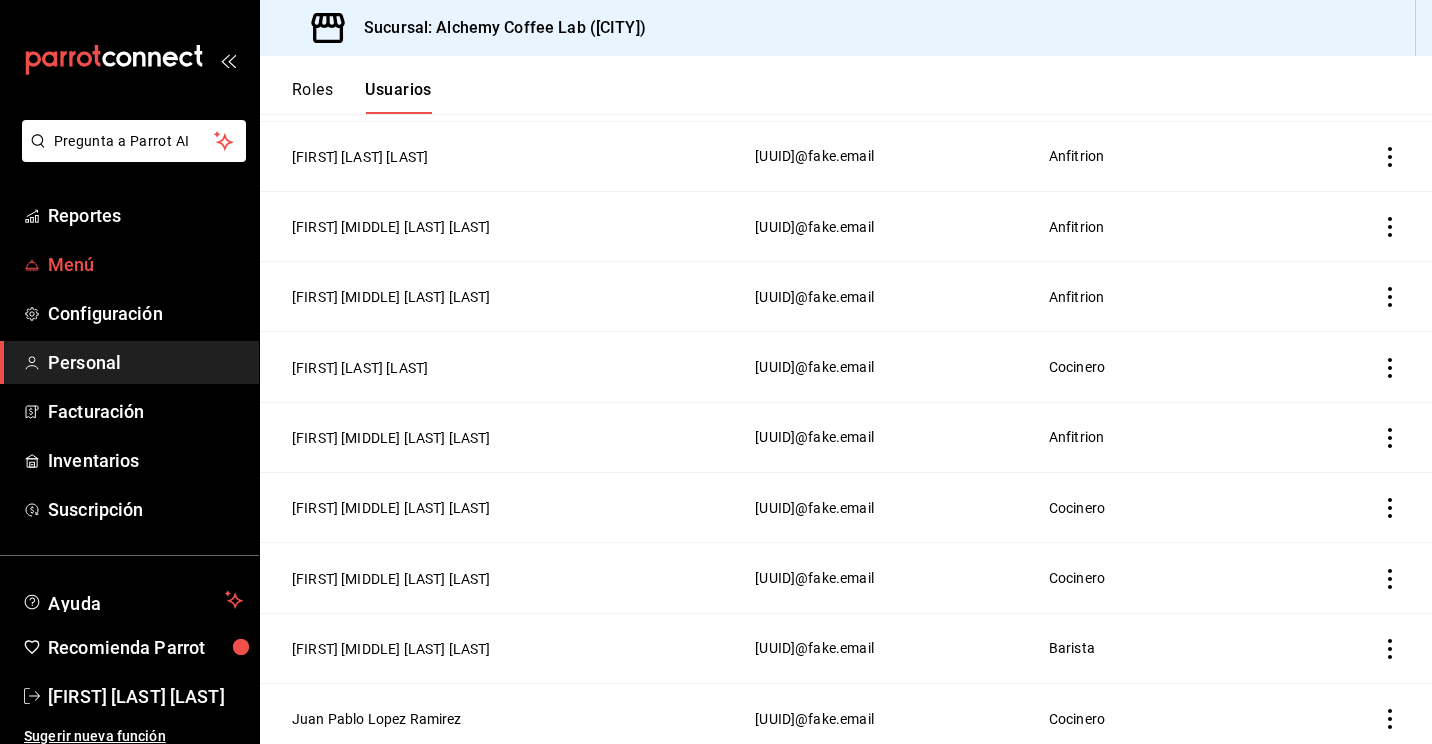 click on "Menú" at bounding box center [145, 264] 